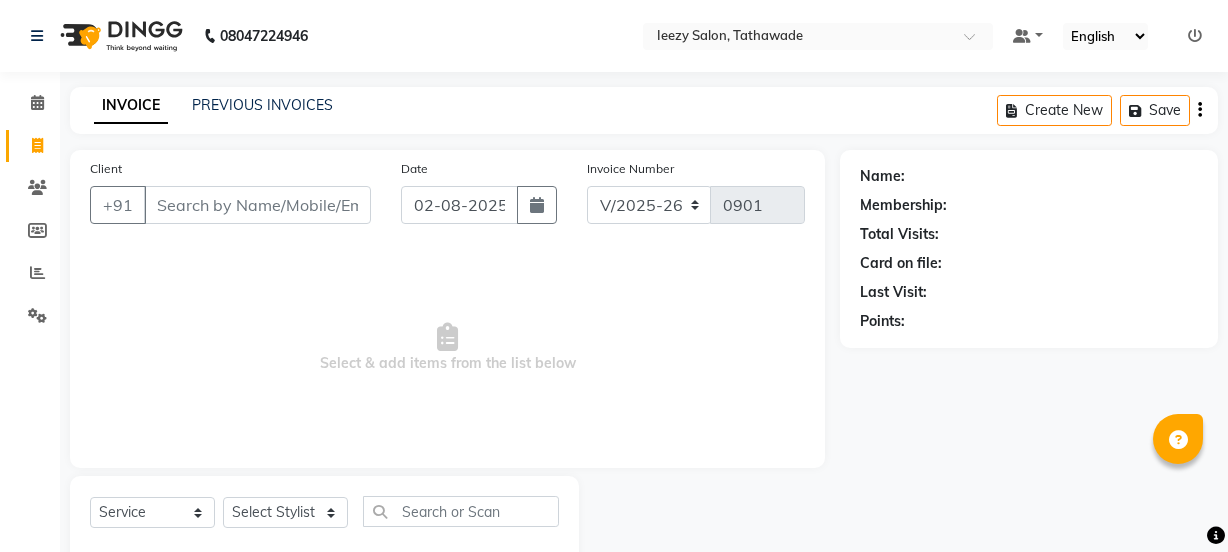 select on "5982" 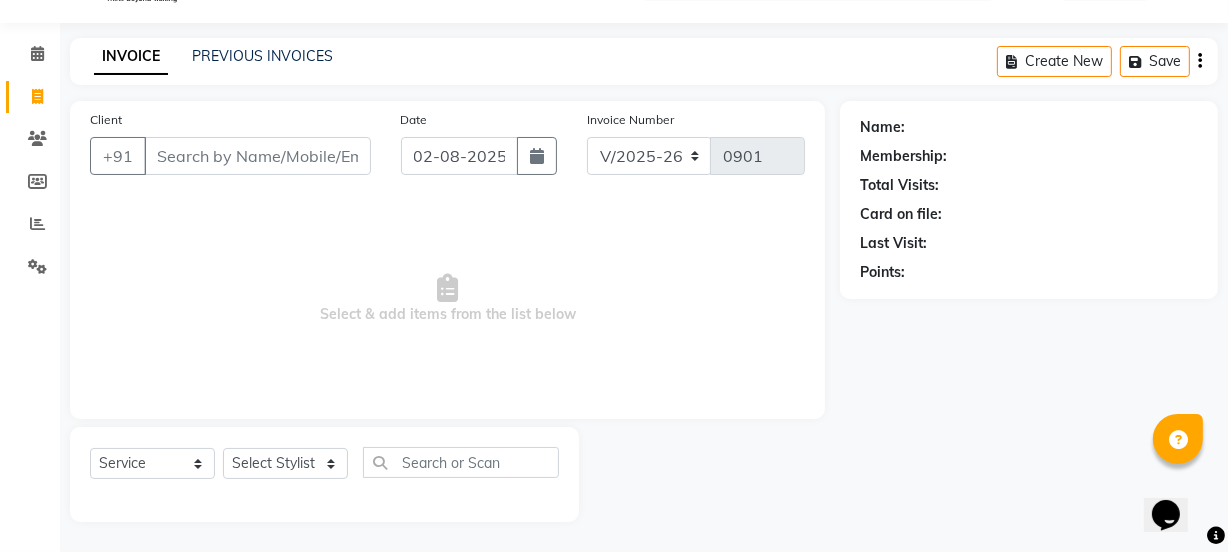 scroll, scrollTop: 0, scrollLeft: 0, axis: both 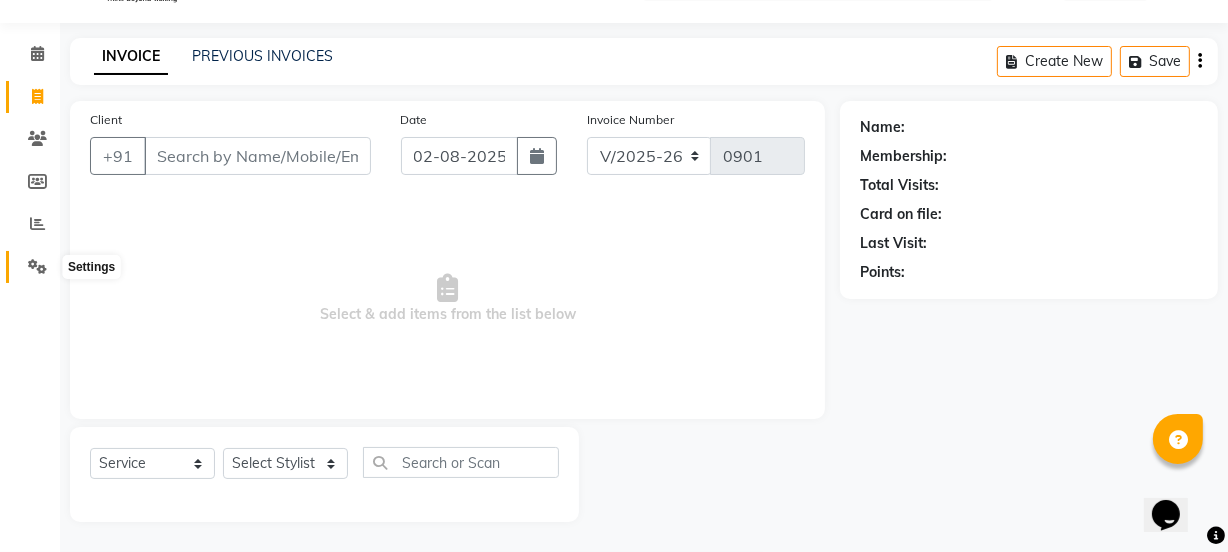 click 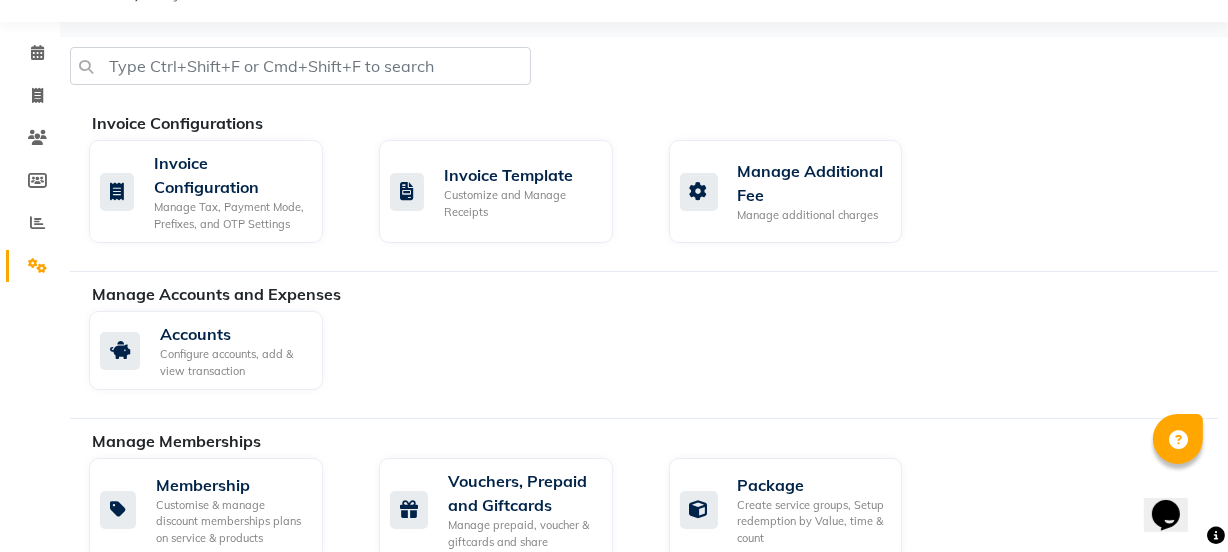click on "Settings" 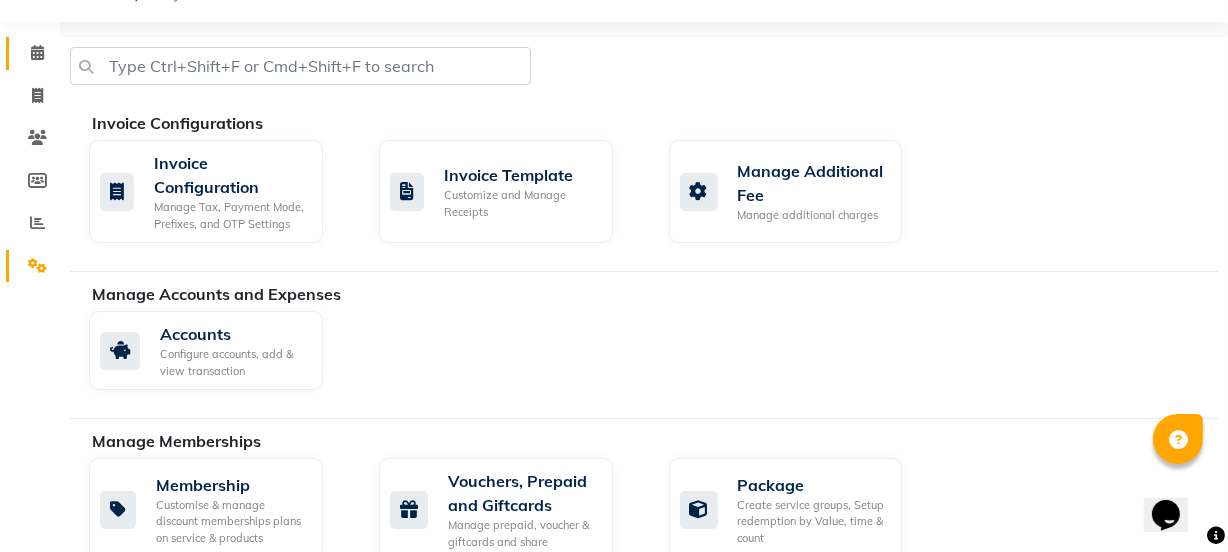 drag, startPoint x: 46, startPoint y: 0, endPoint x: 10, endPoint y: 71, distance: 79.60528 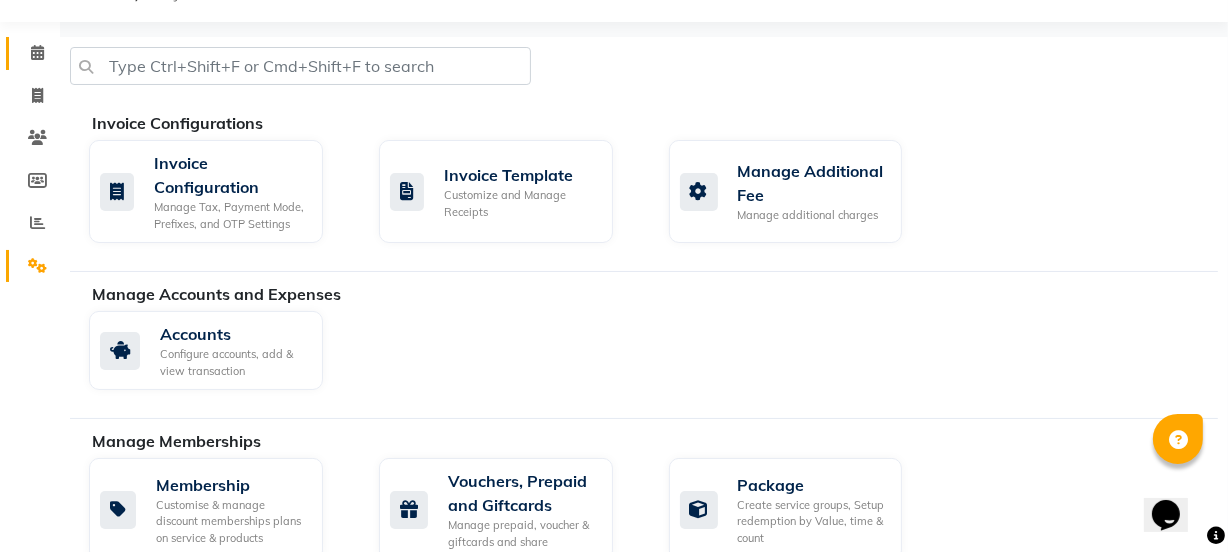 click on "Calendar" 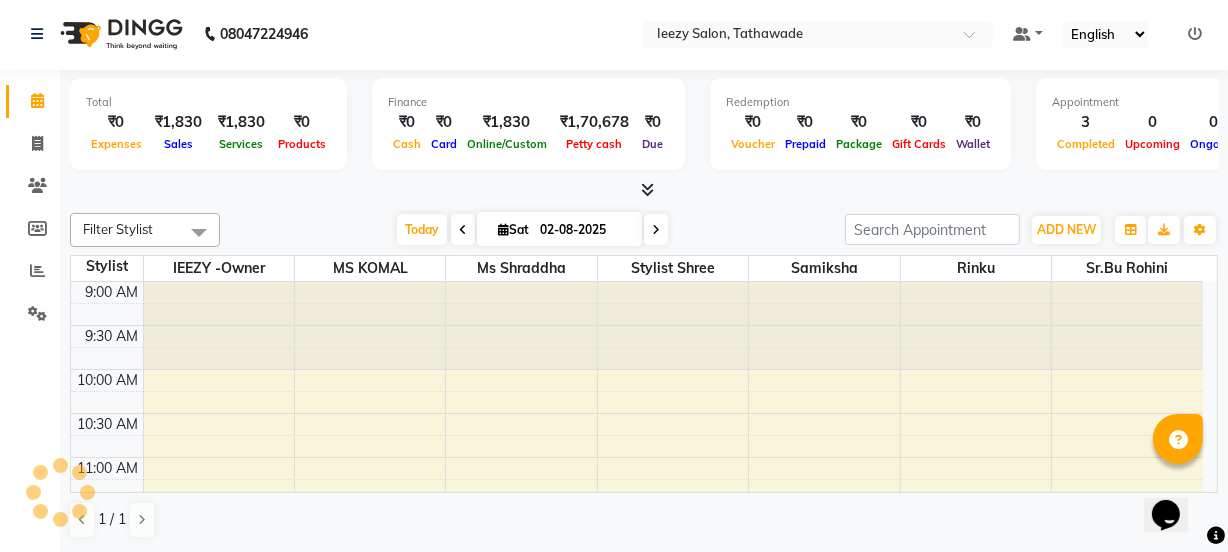 scroll, scrollTop: 0, scrollLeft: 0, axis: both 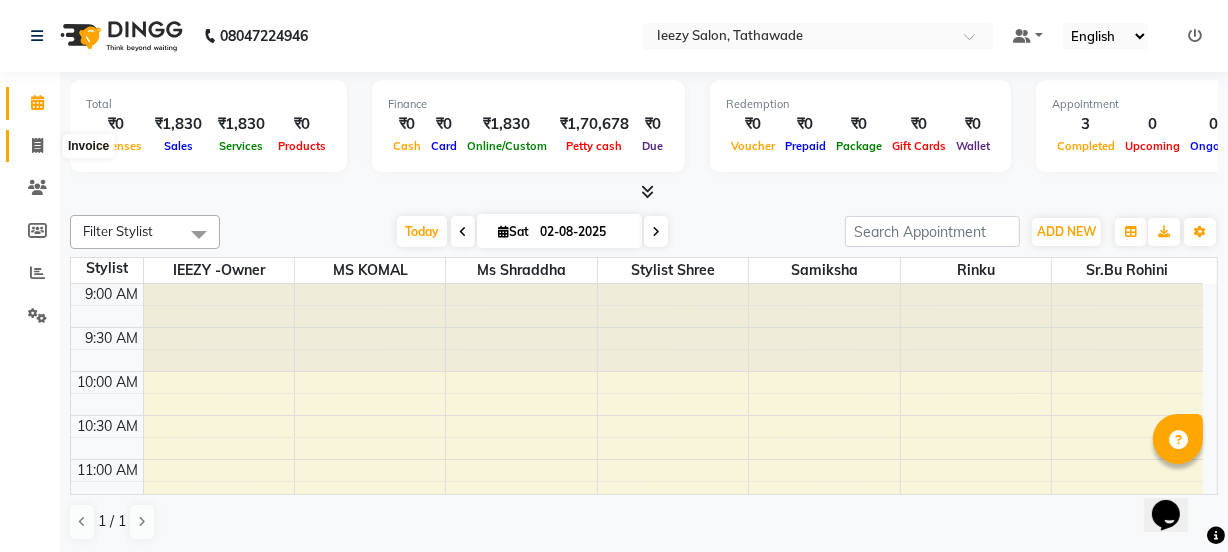 click 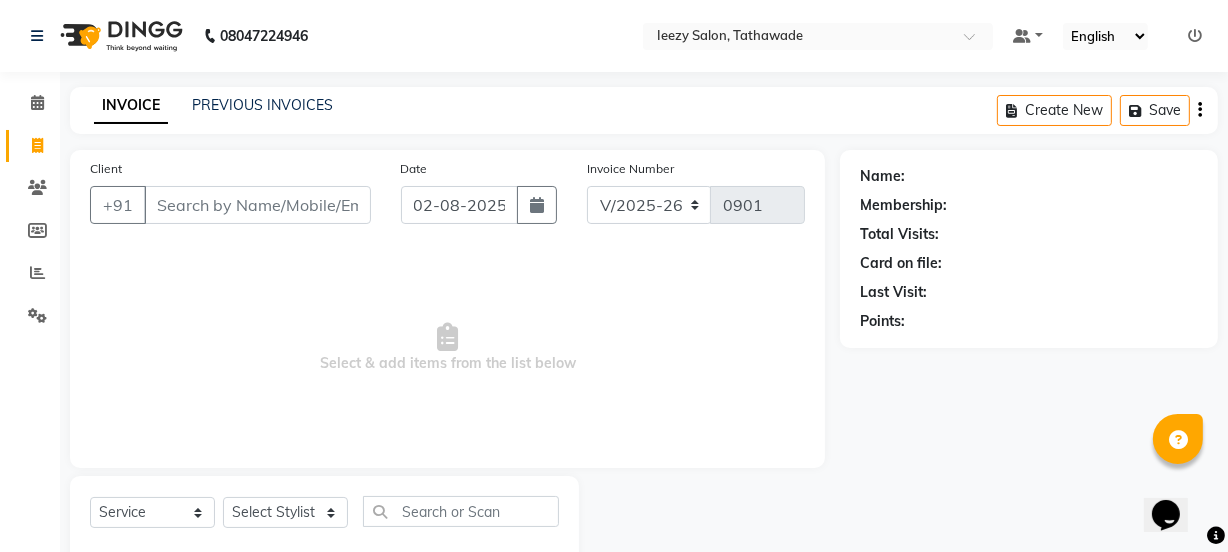 scroll, scrollTop: 0, scrollLeft: 0, axis: both 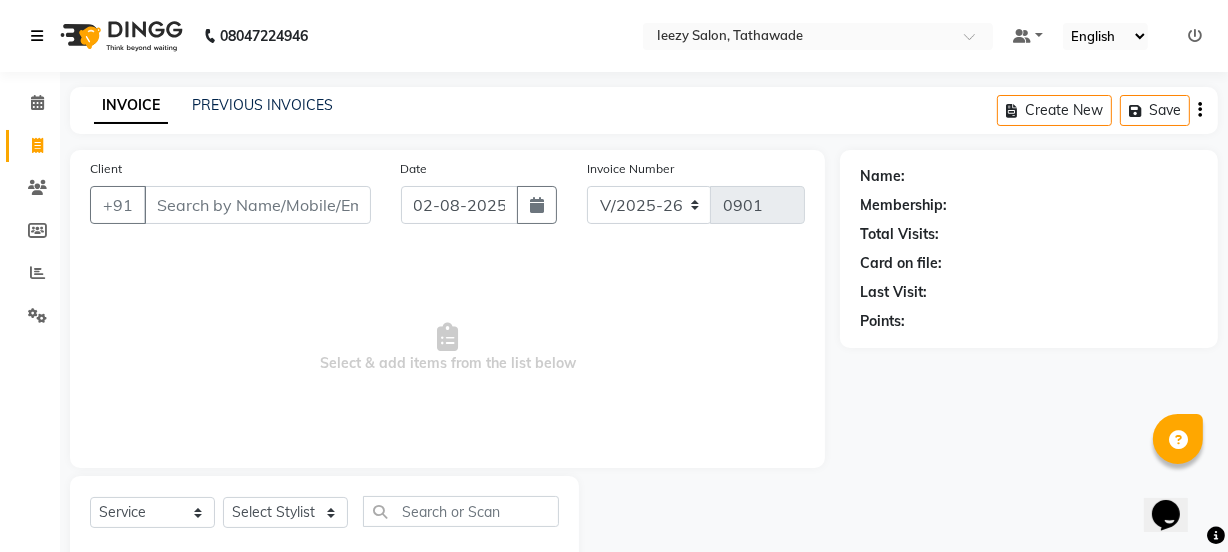 click at bounding box center (37, 36) 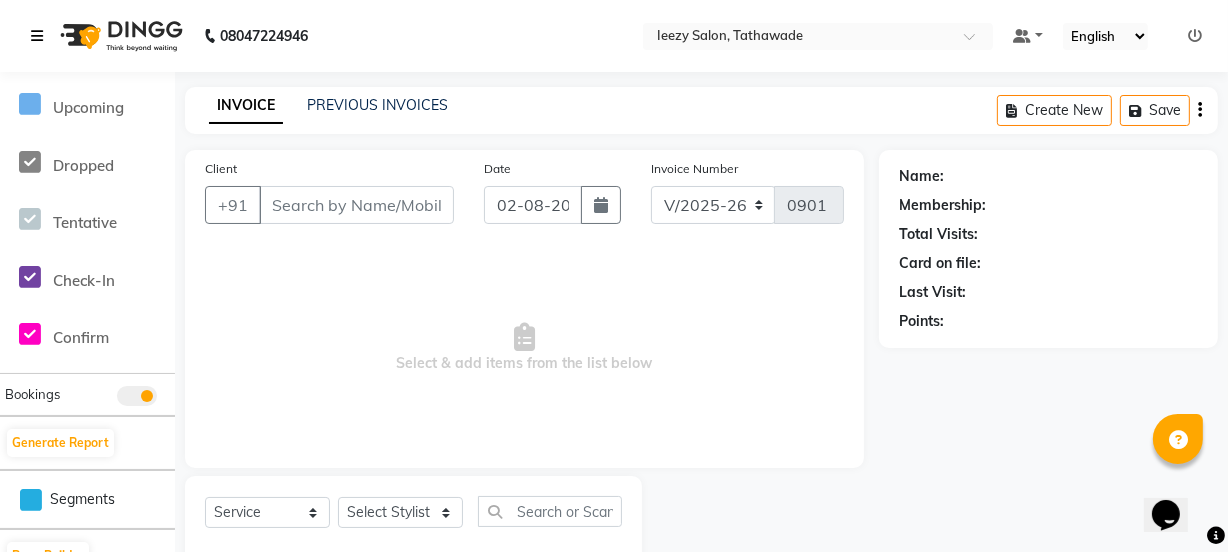 scroll, scrollTop: 406, scrollLeft: 0, axis: vertical 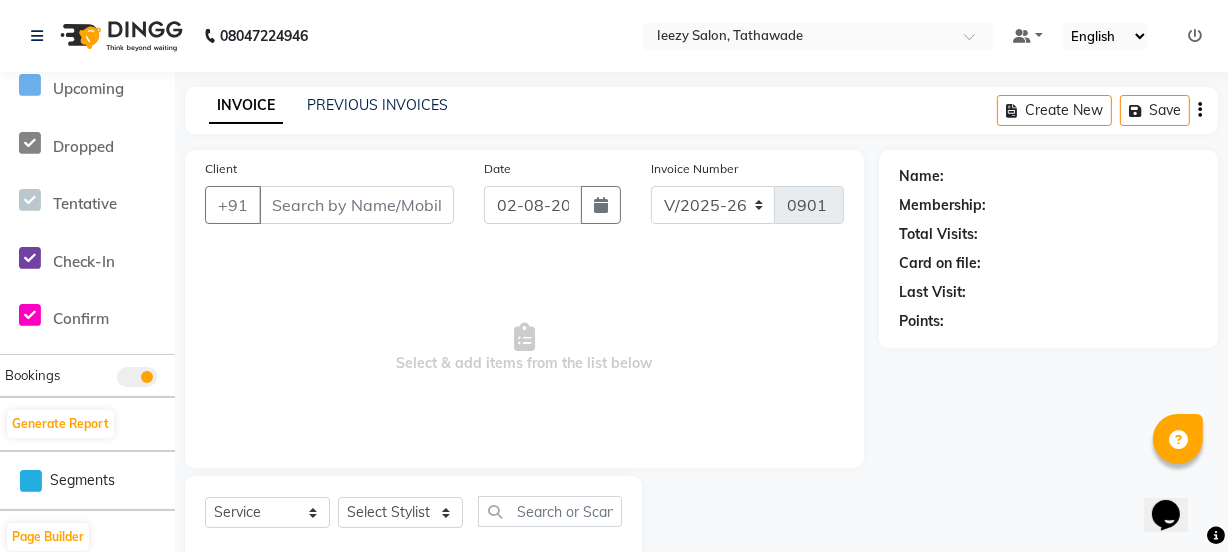 click on "Select & add items from the list below" at bounding box center [524, 348] 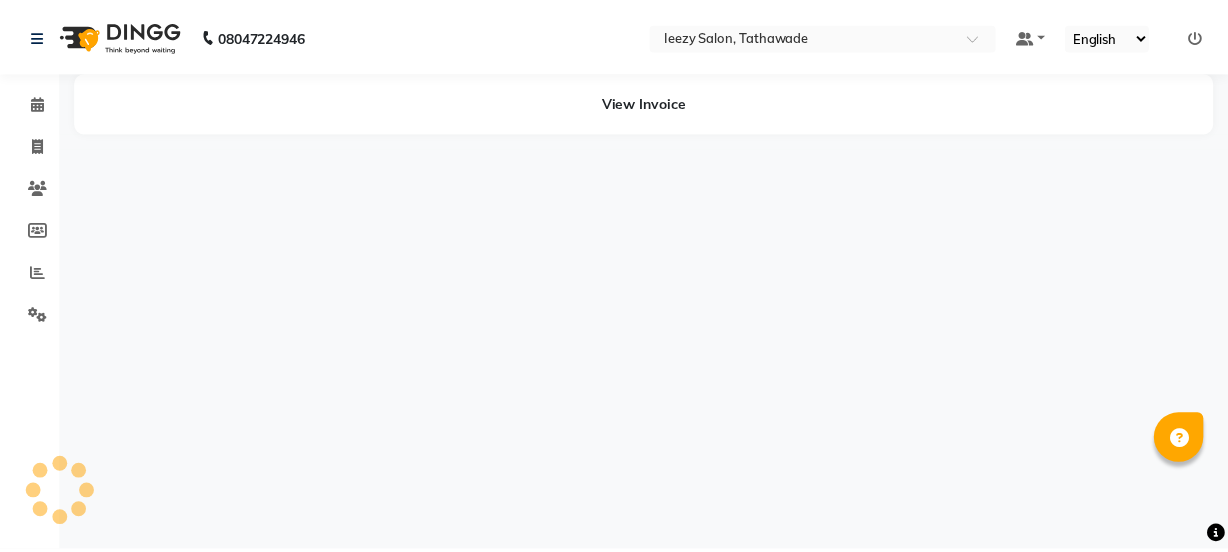 scroll, scrollTop: 0, scrollLeft: 0, axis: both 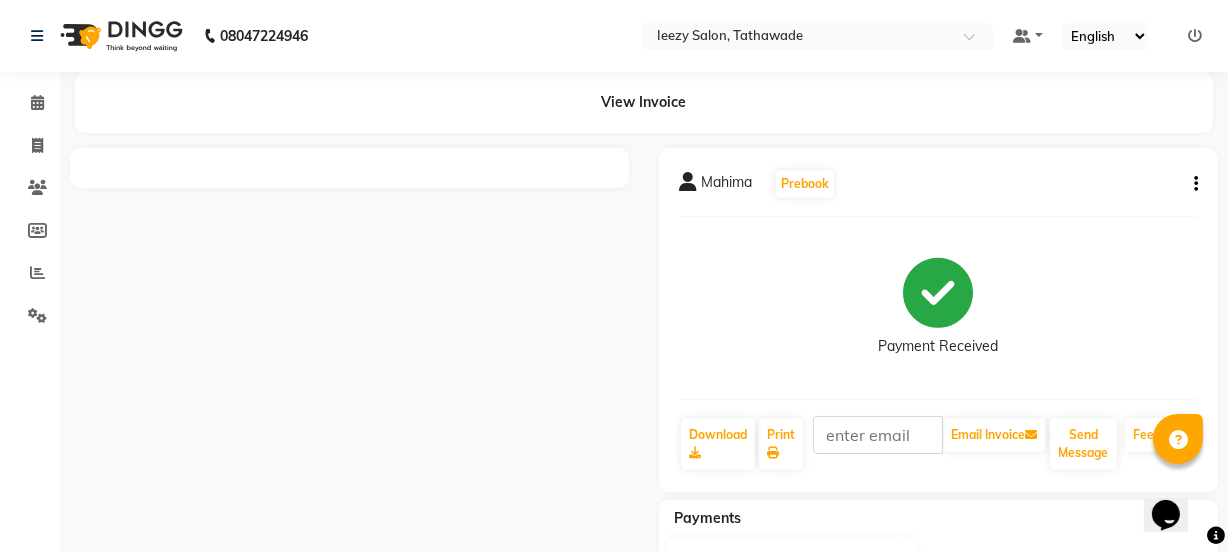 drag, startPoint x: 0, startPoint y: 0, endPoint x: 189, endPoint y: 147, distance: 239.43684 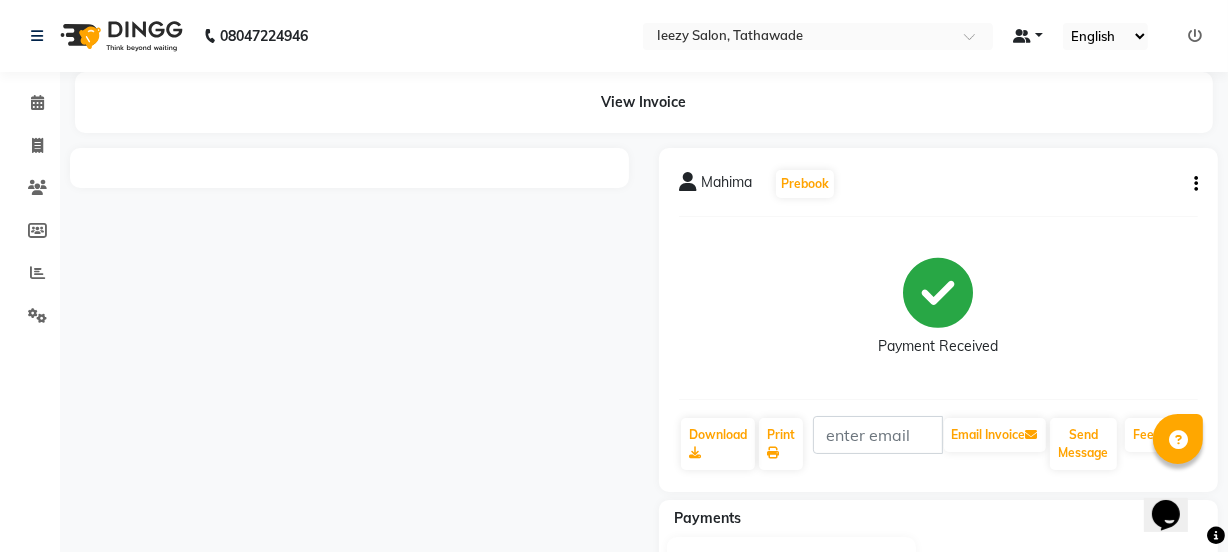 click at bounding box center (1028, 36) 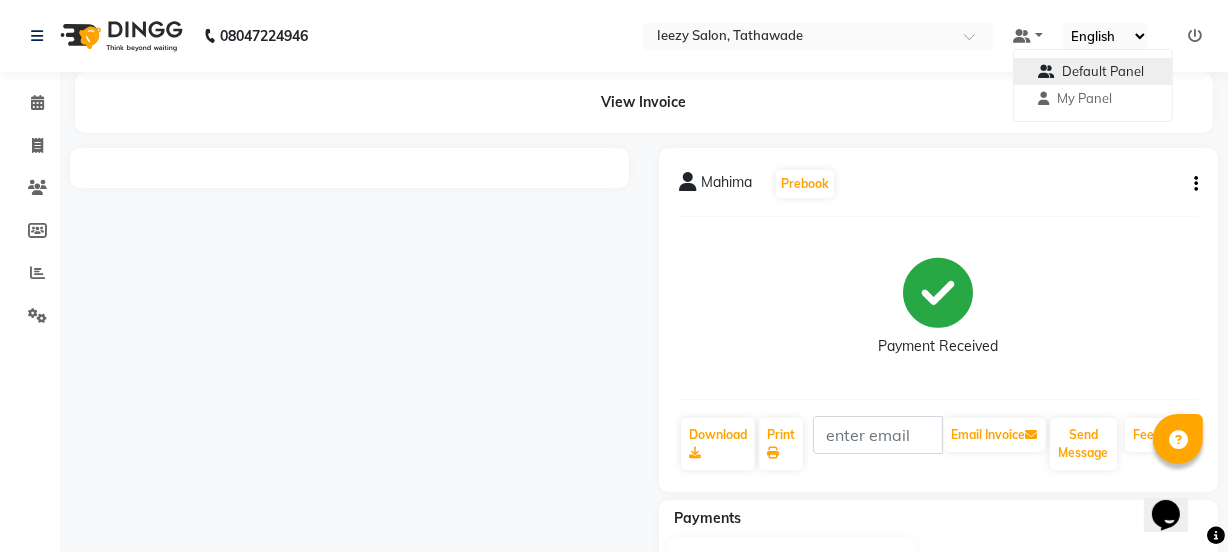 click on "Default Panel" at bounding box center (1103, 71) 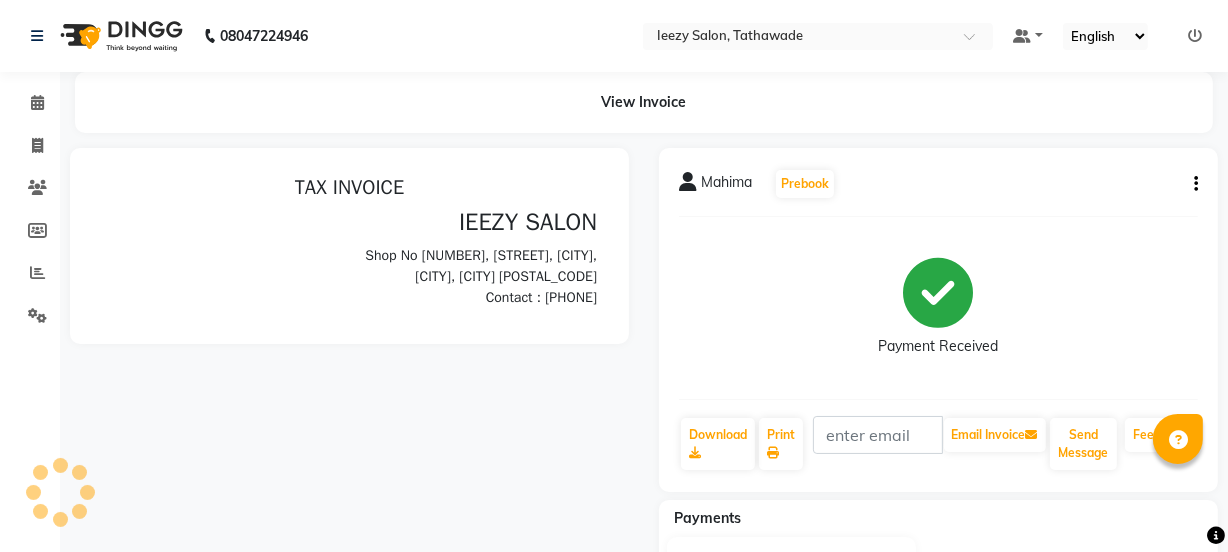 scroll, scrollTop: 0, scrollLeft: 0, axis: both 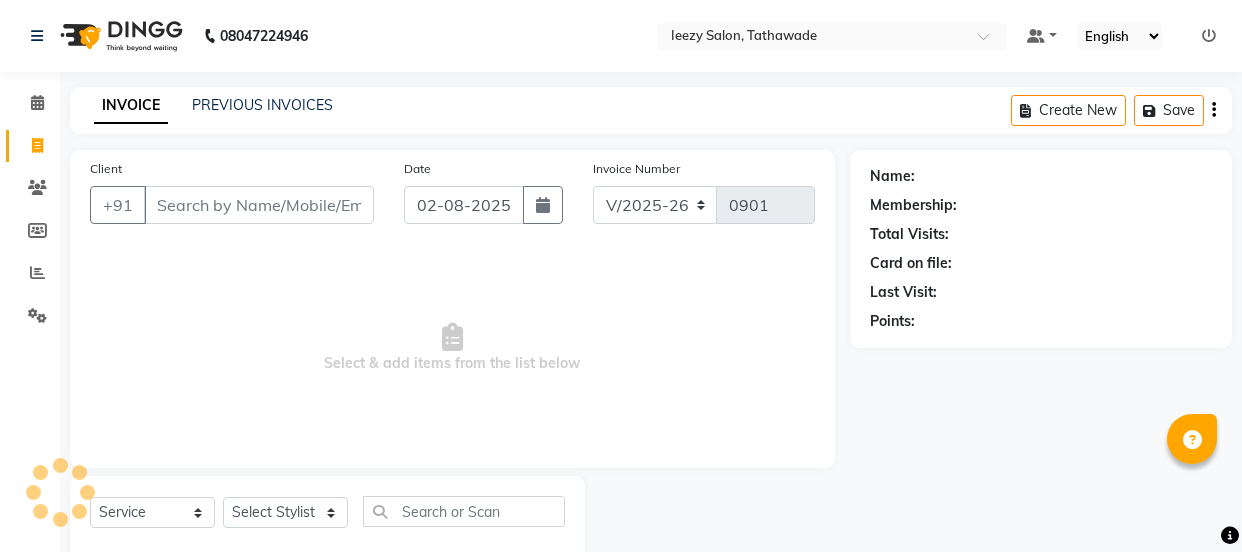 select on "5982" 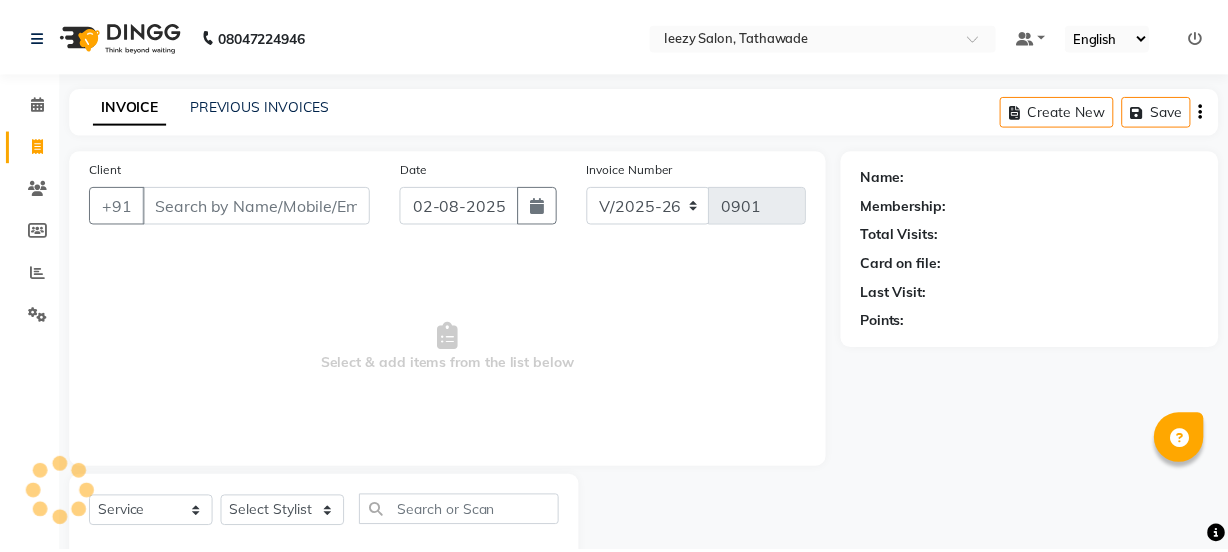 scroll, scrollTop: 0, scrollLeft: 0, axis: both 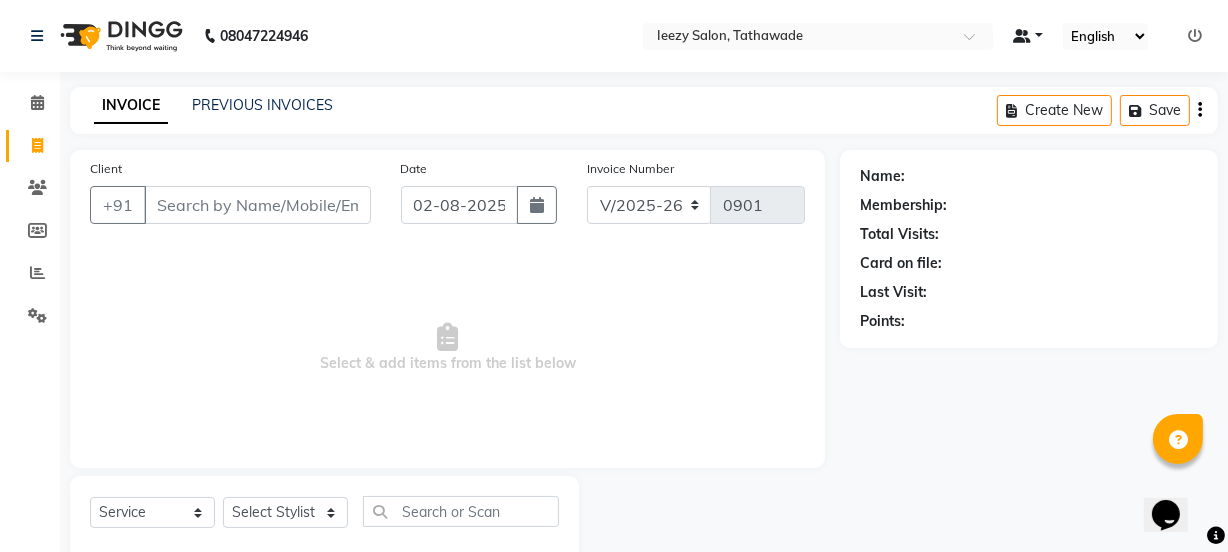 click at bounding box center (1028, 36) 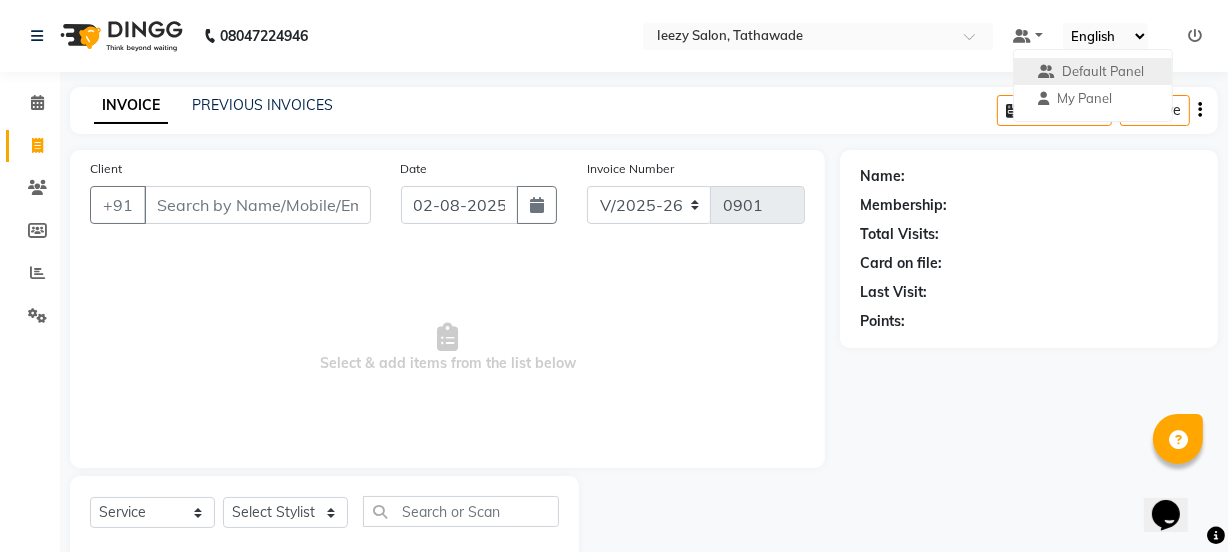 click on "Default Panel" at bounding box center (1093, 72) 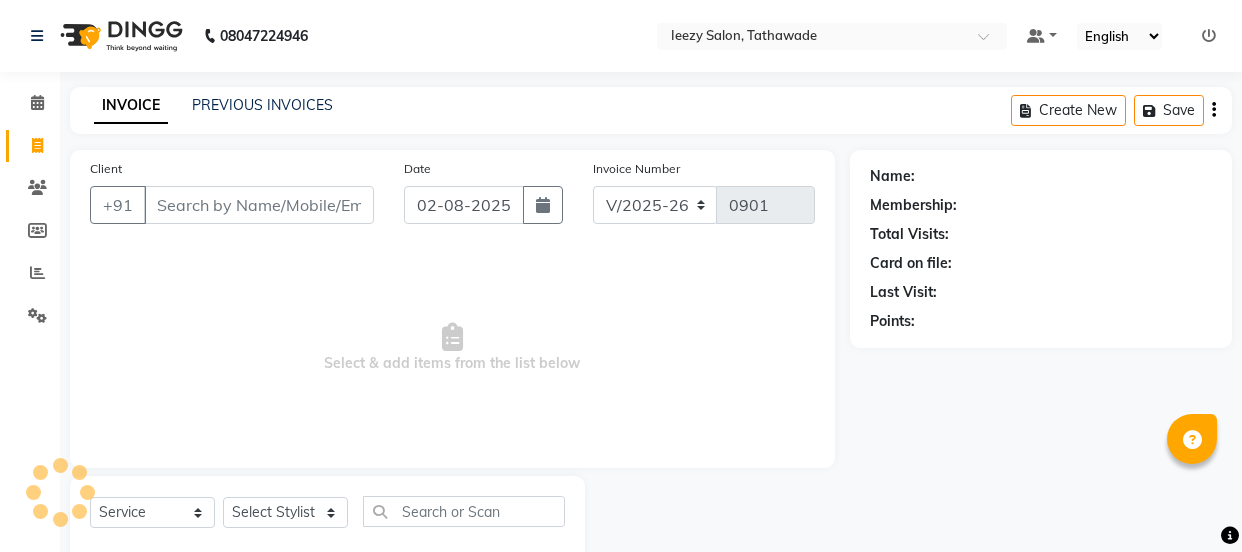 select on "5982" 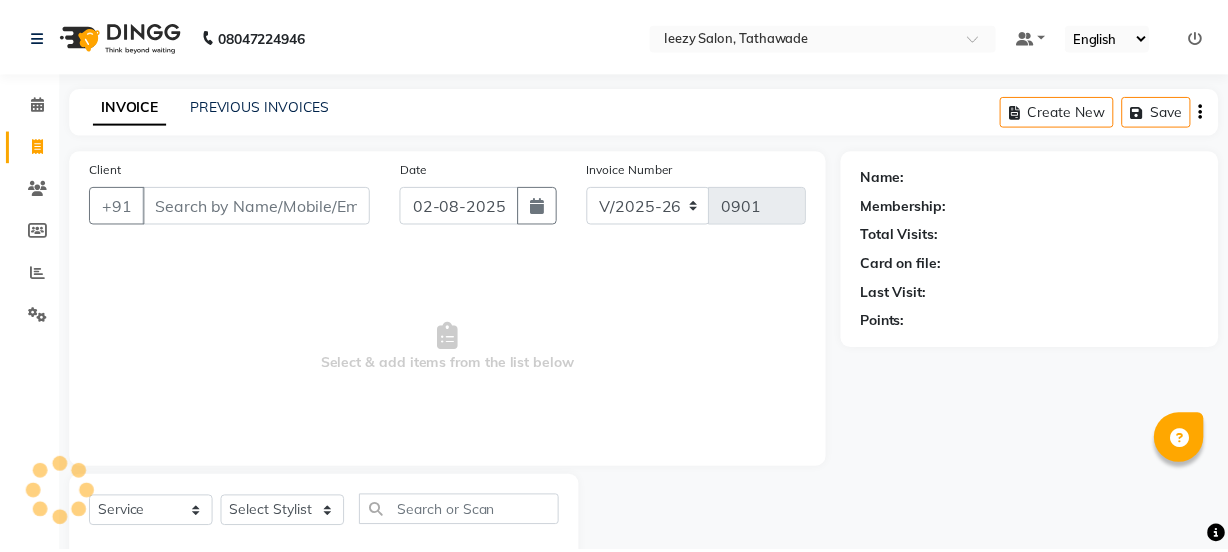 scroll, scrollTop: 0, scrollLeft: 0, axis: both 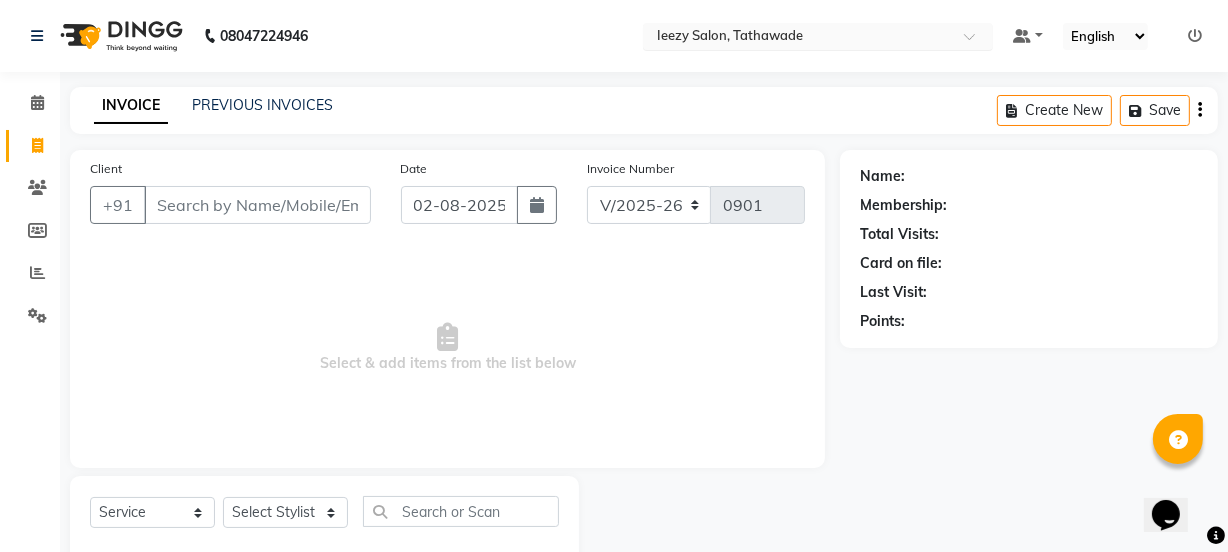 click at bounding box center (976, 42) 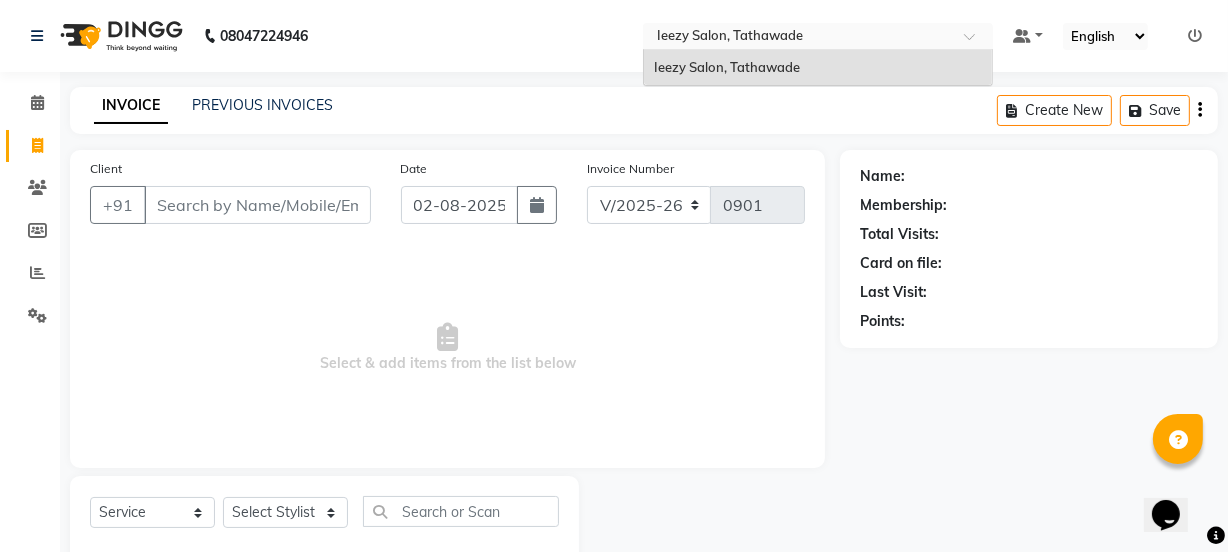 click on "INVOICE PREVIOUS INVOICES Create New   Save" 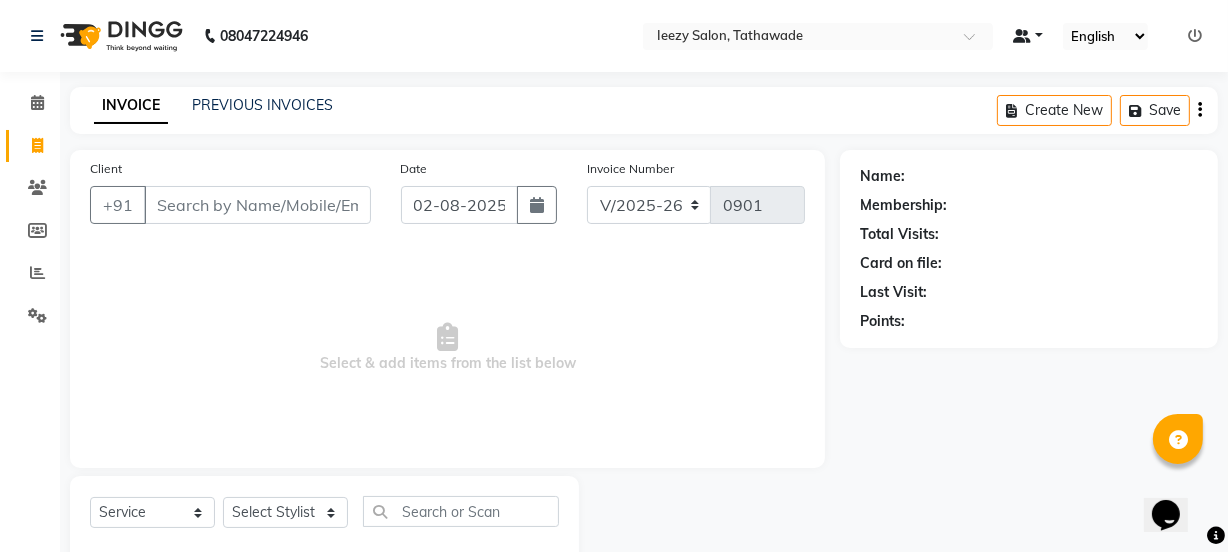 click at bounding box center [1028, 36] 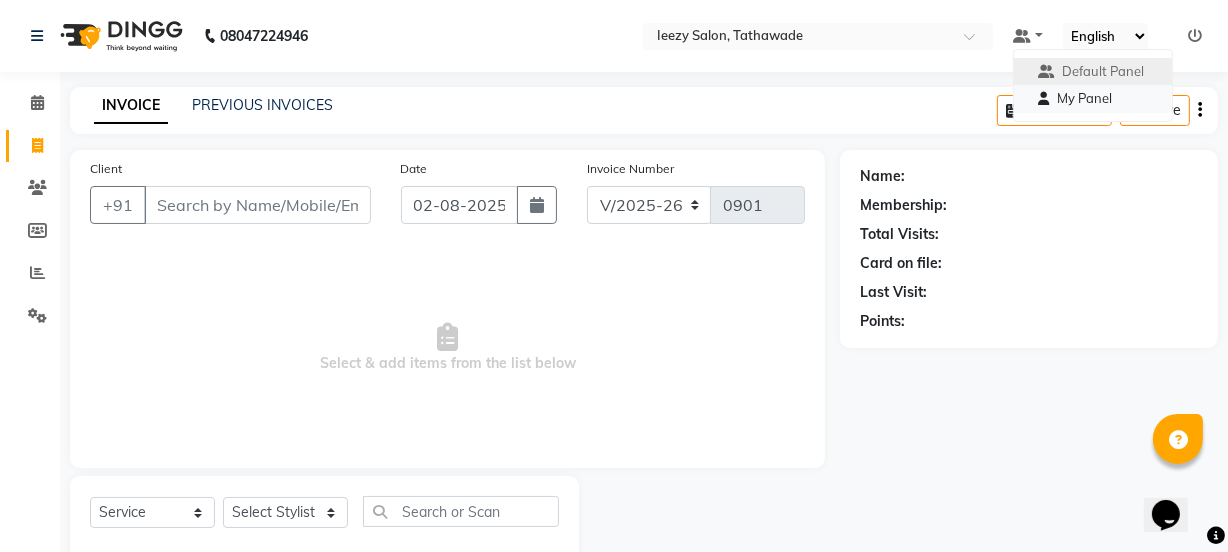 click at bounding box center (1043, 98) 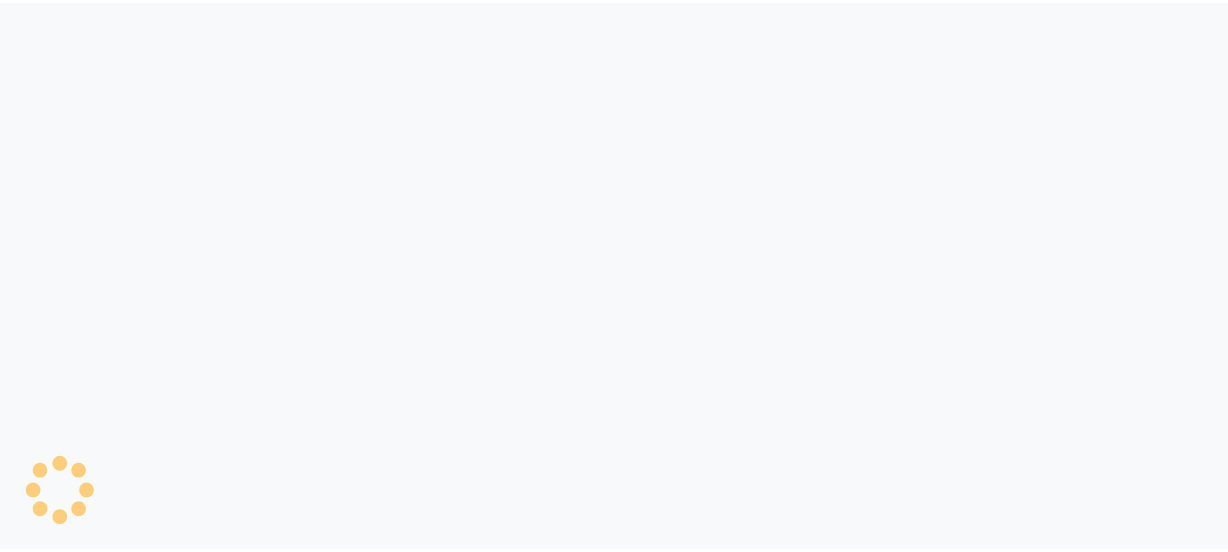 scroll, scrollTop: 0, scrollLeft: 0, axis: both 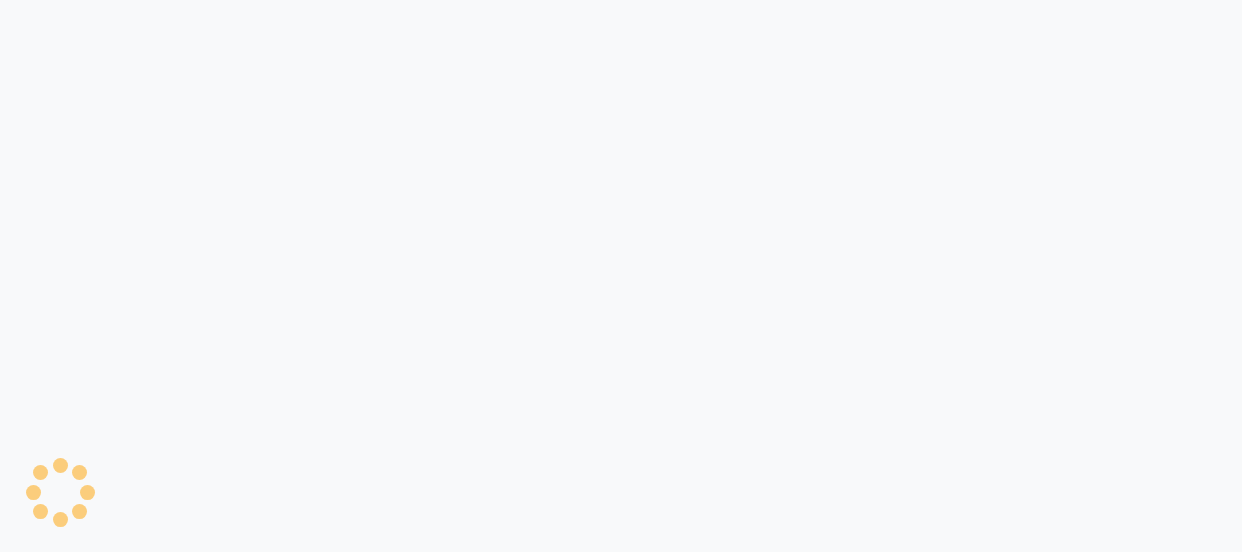 select on "service" 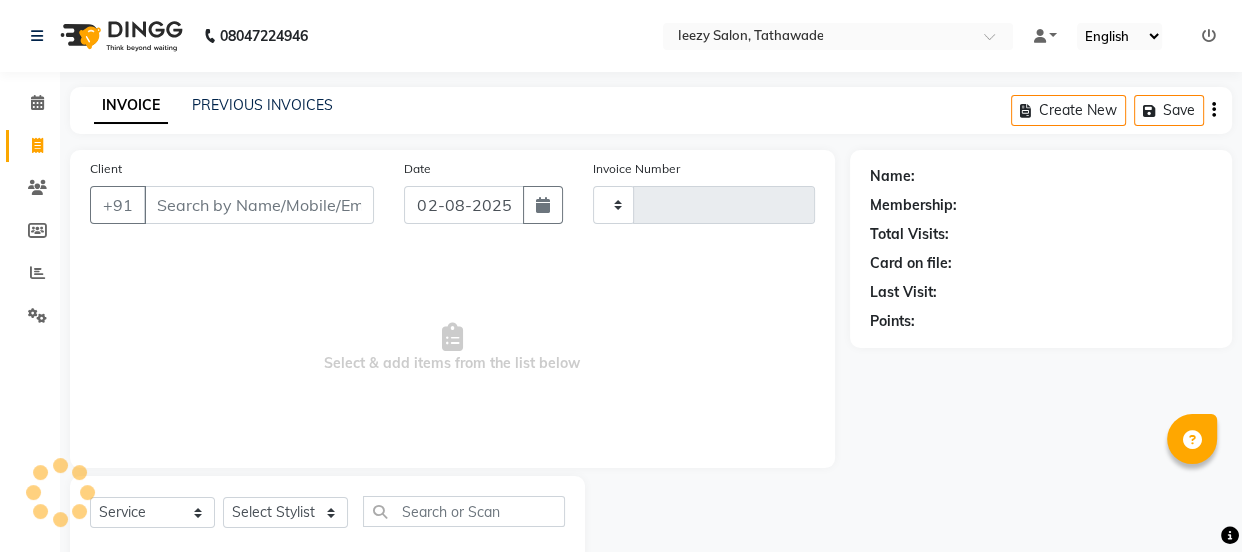 type on "0901" 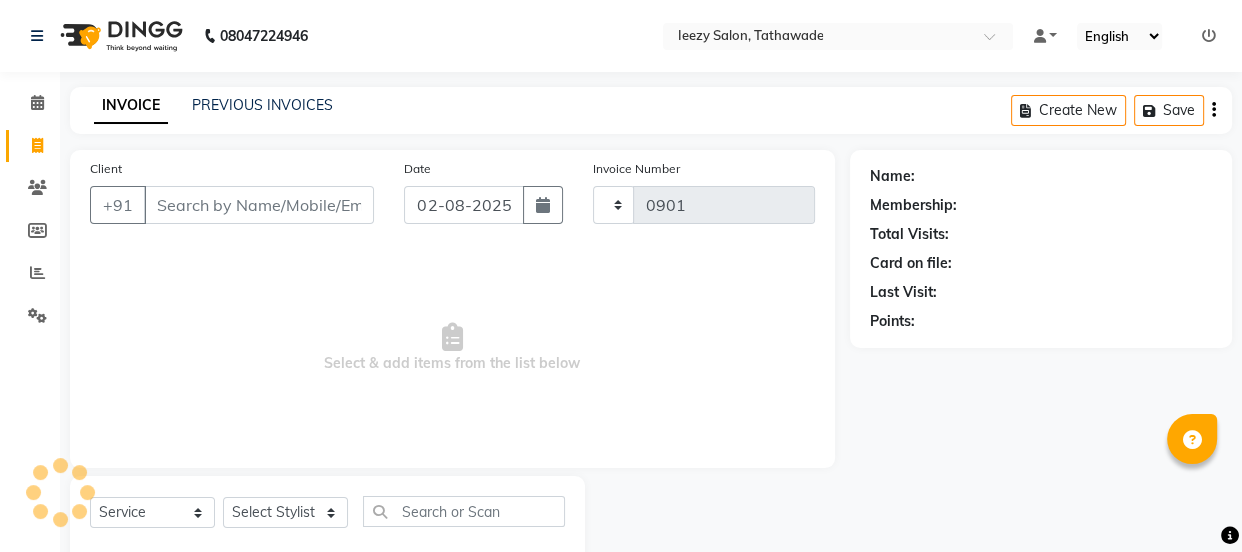 select on "5982" 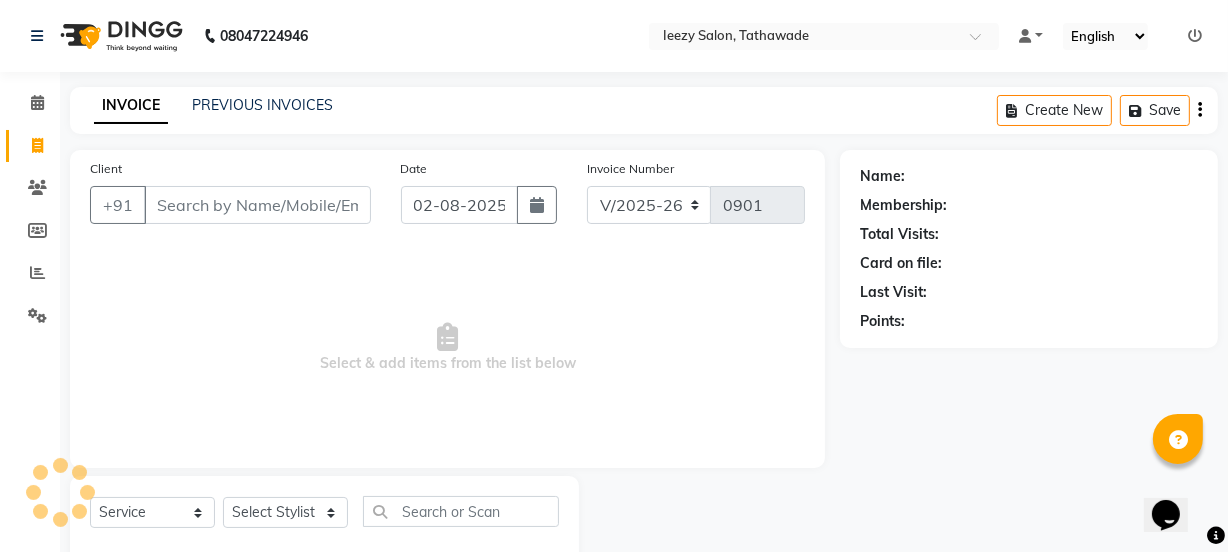 scroll, scrollTop: 0, scrollLeft: 0, axis: both 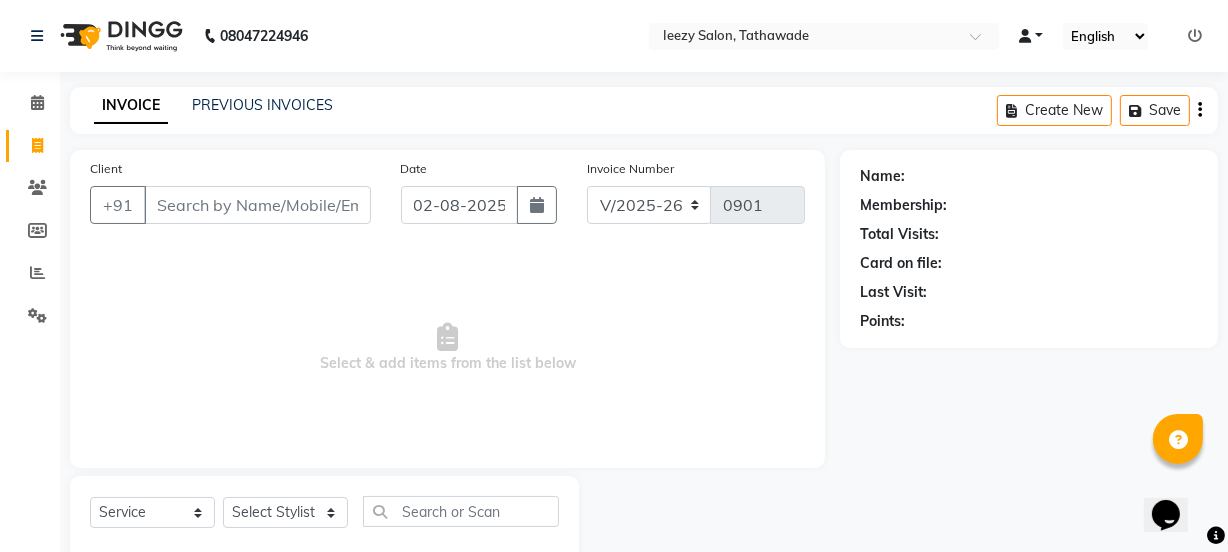 click at bounding box center [1031, 36] 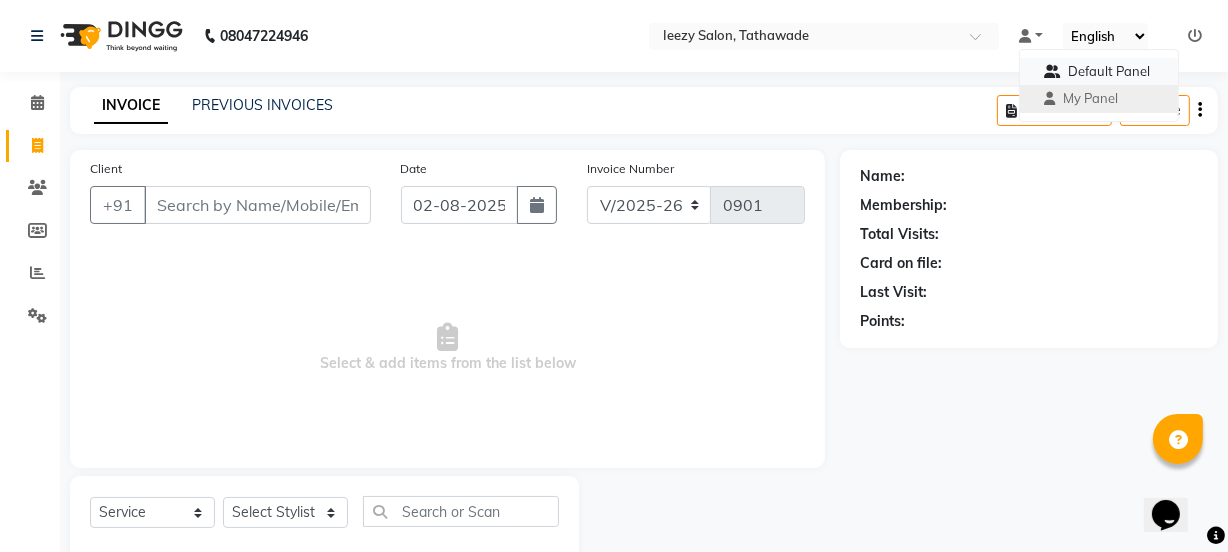 click at bounding box center (1052, 71) 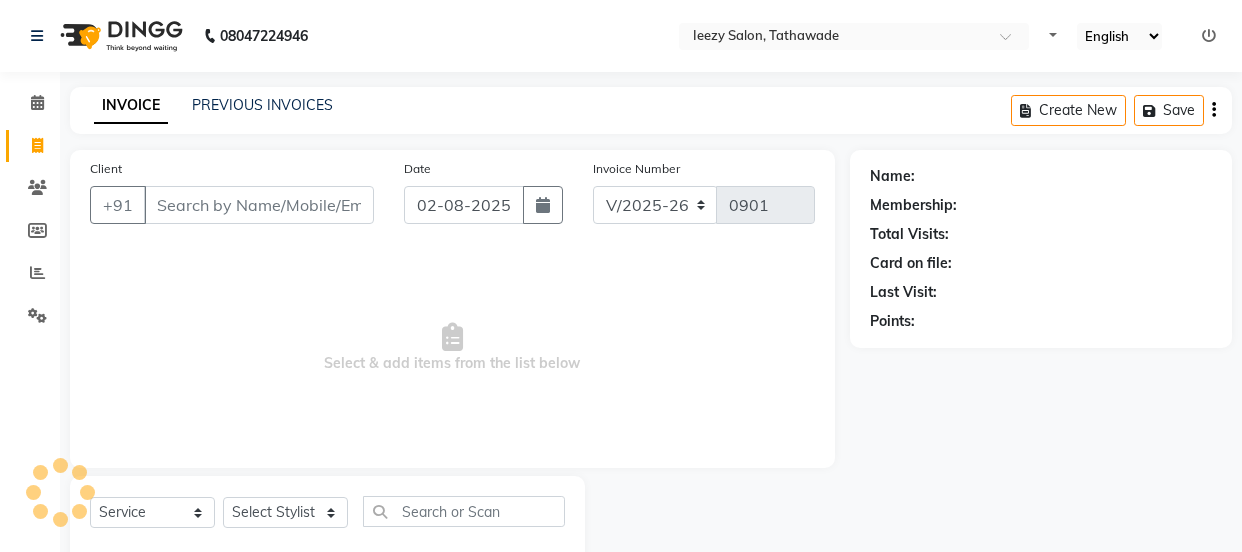 select on "5982" 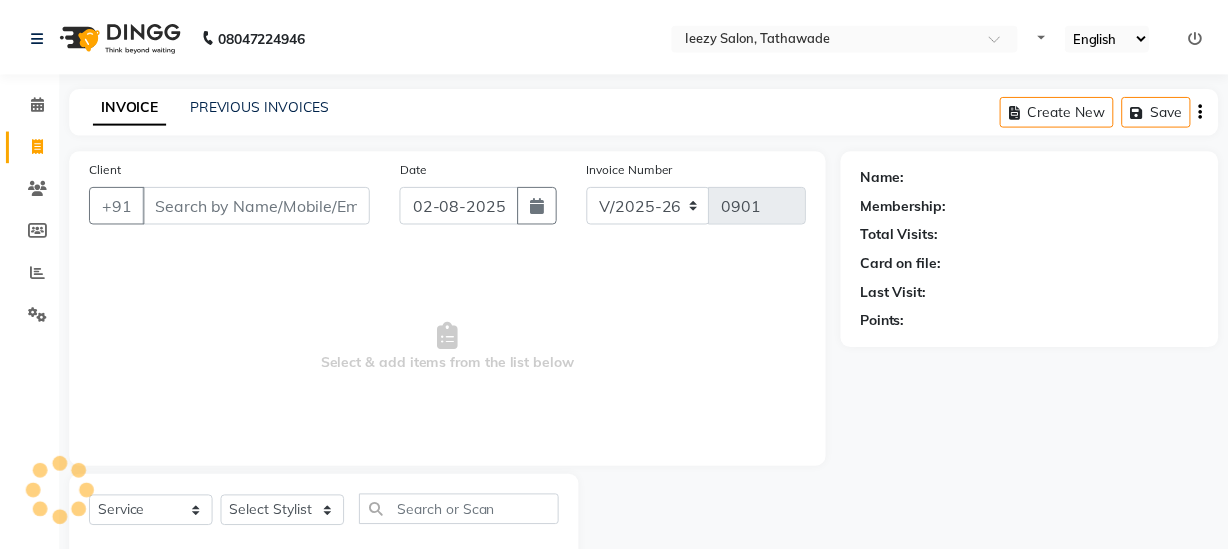 scroll, scrollTop: 0, scrollLeft: 0, axis: both 